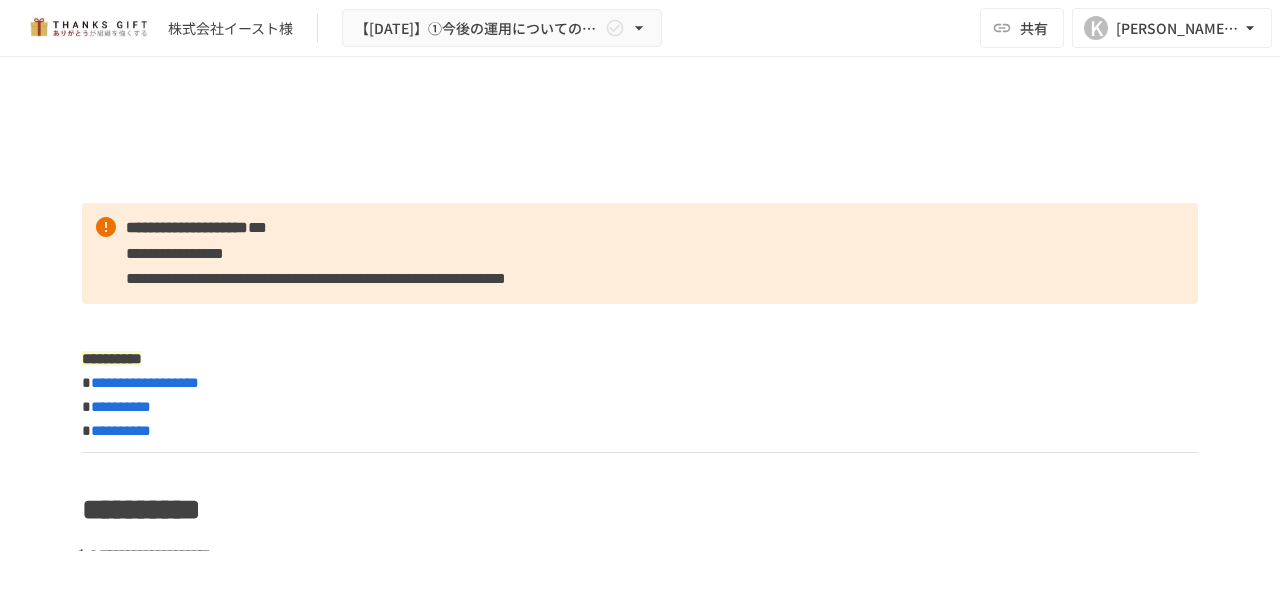 scroll, scrollTop: 0, scrollLeft: 0, axis: both 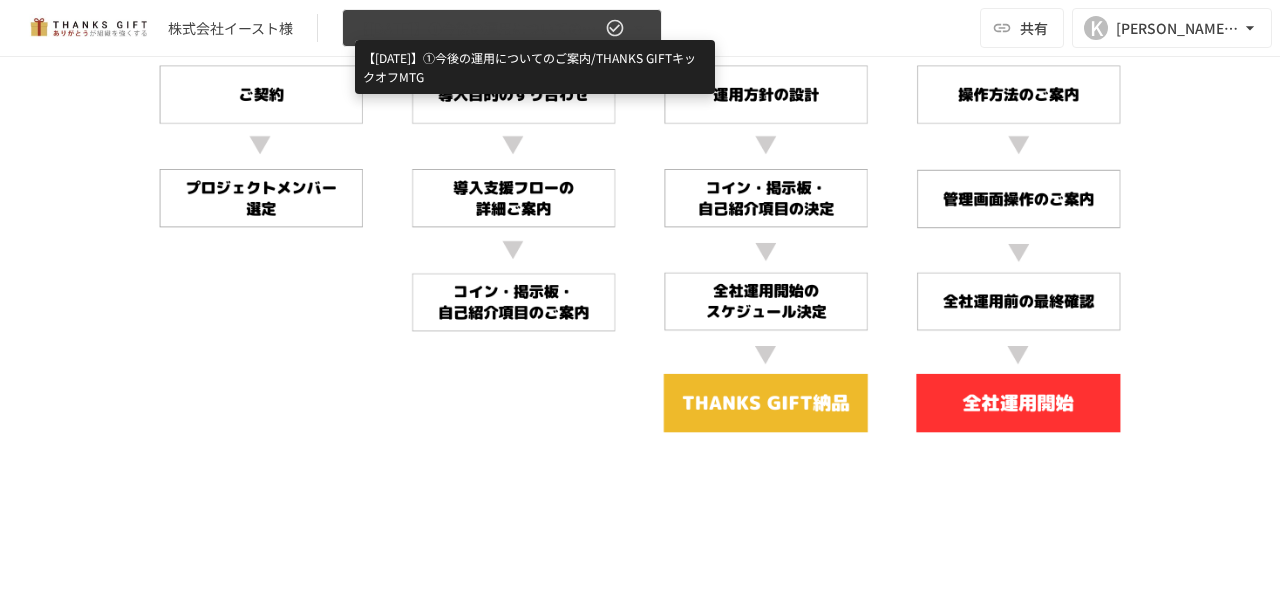 click on "【[DATE]】①今後の運用についてのご案内/THANKS GIFTキックオフMTG" at bounding box center (478, 28) 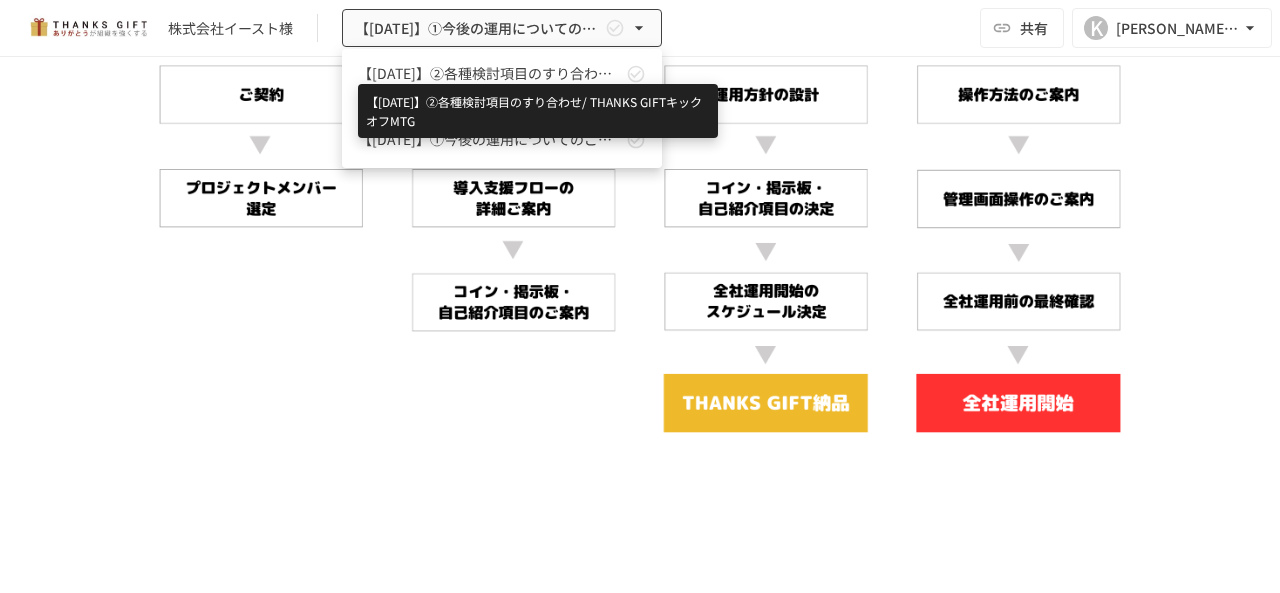 click on "【[DATE]】②各種検討項目のすり合わせ/ THANKS GIFTキックオフMTG" at bounding box center (490, 73) 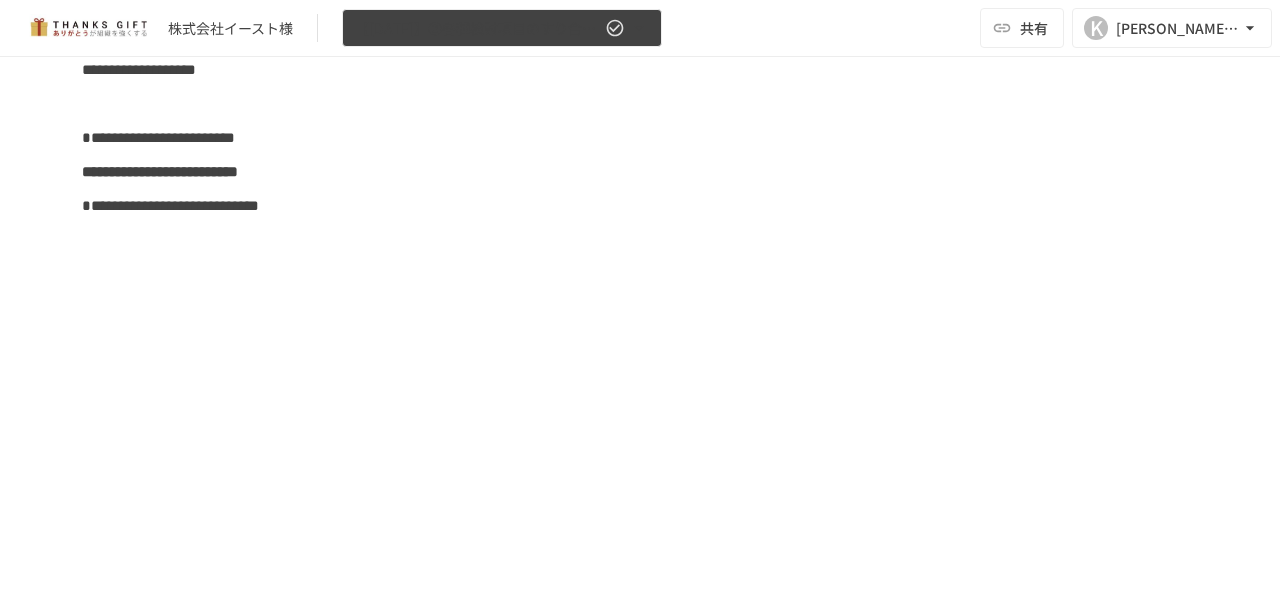 scroll, scrollTop: 16072, scrollLeft: 0, axis: vertical 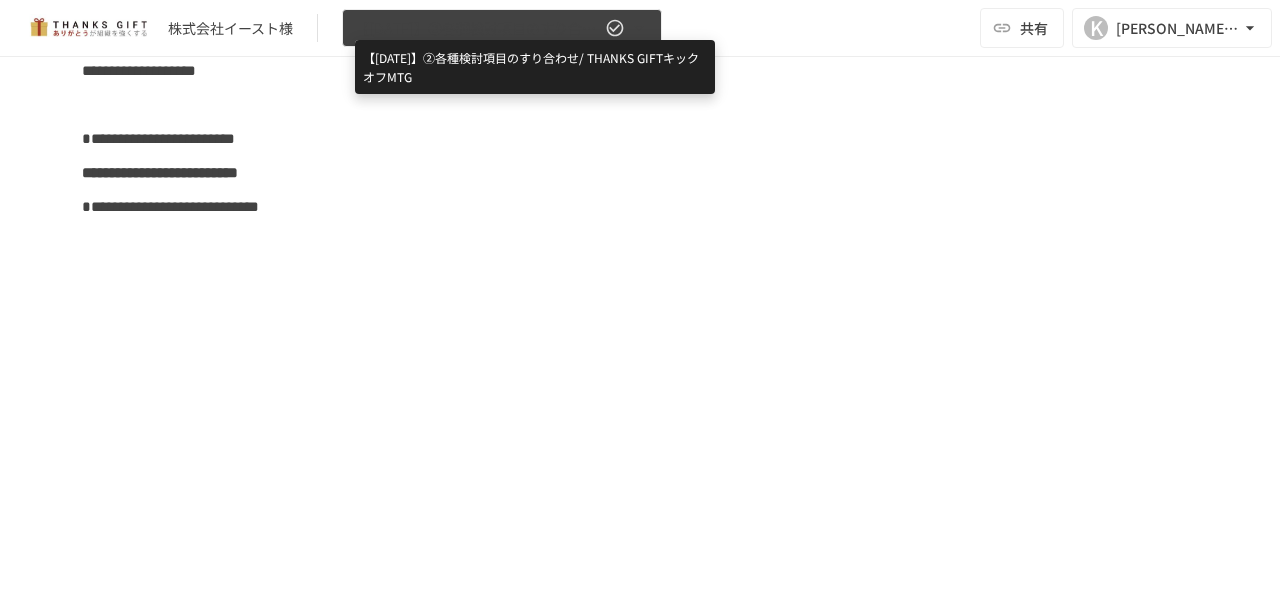 click on "【[DATE]】②各種検討項目のすり合わせ/ THANKS GIFTキックオフMTG" at bounding box center (478, 28) 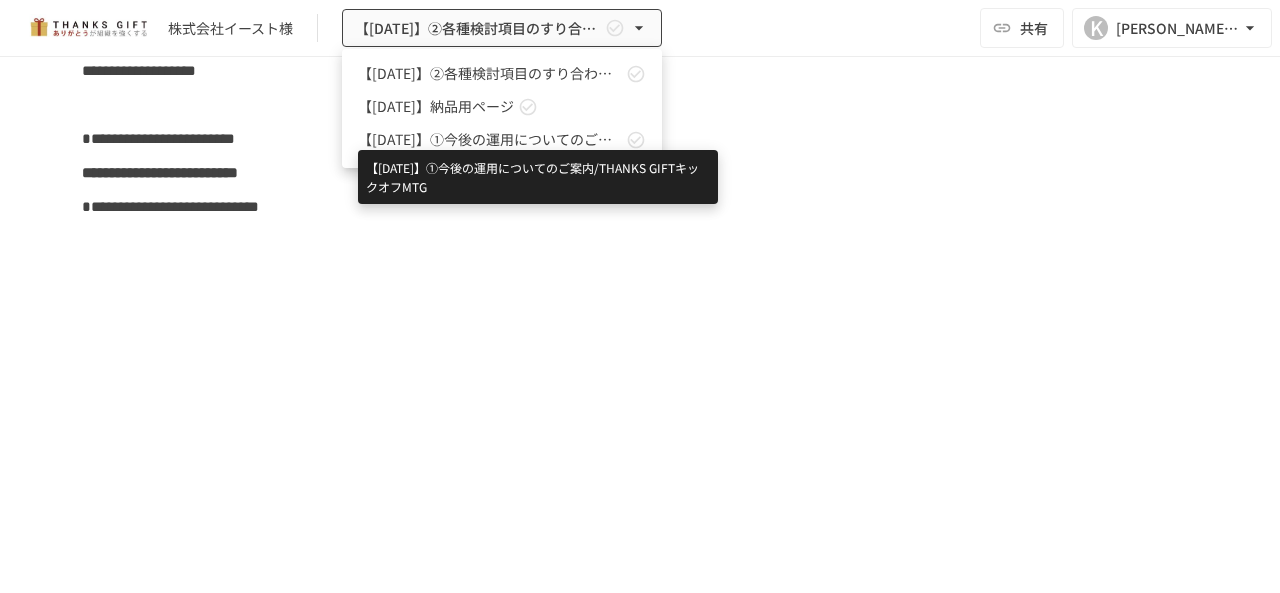 click on "【[DATE]】①今後の運用についてのご案内/THANKS GIFTキックオフMTG" at bounding box center (490, 139) 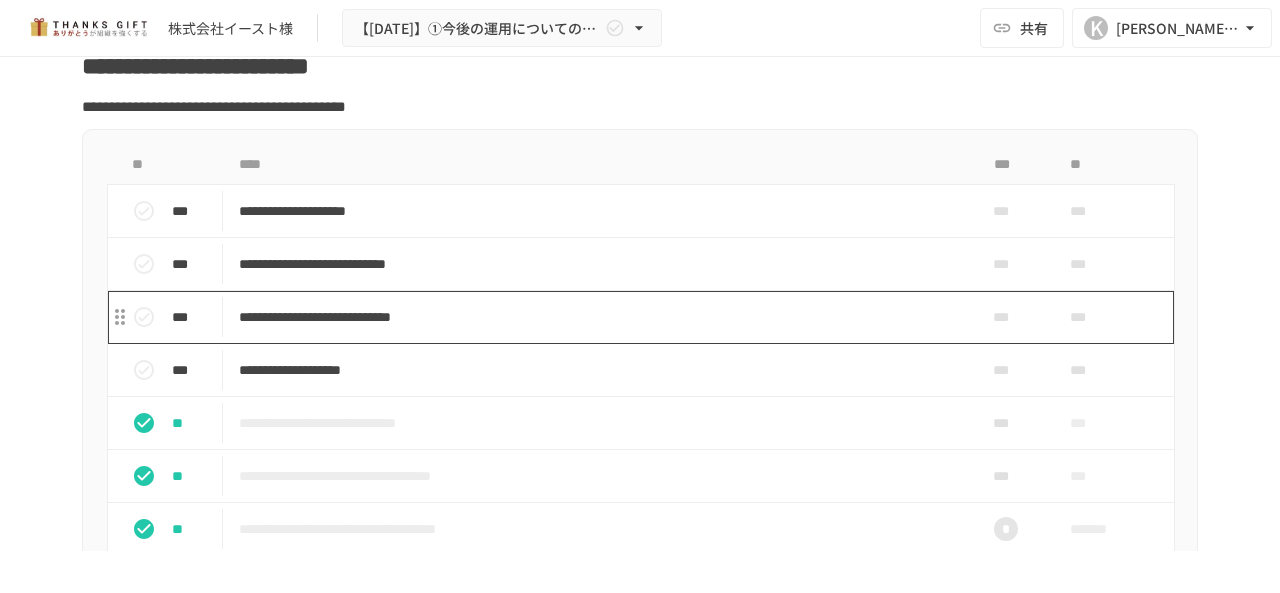 scroll, scrollTop: 8333, scrollLeft: 0, axis: vertical 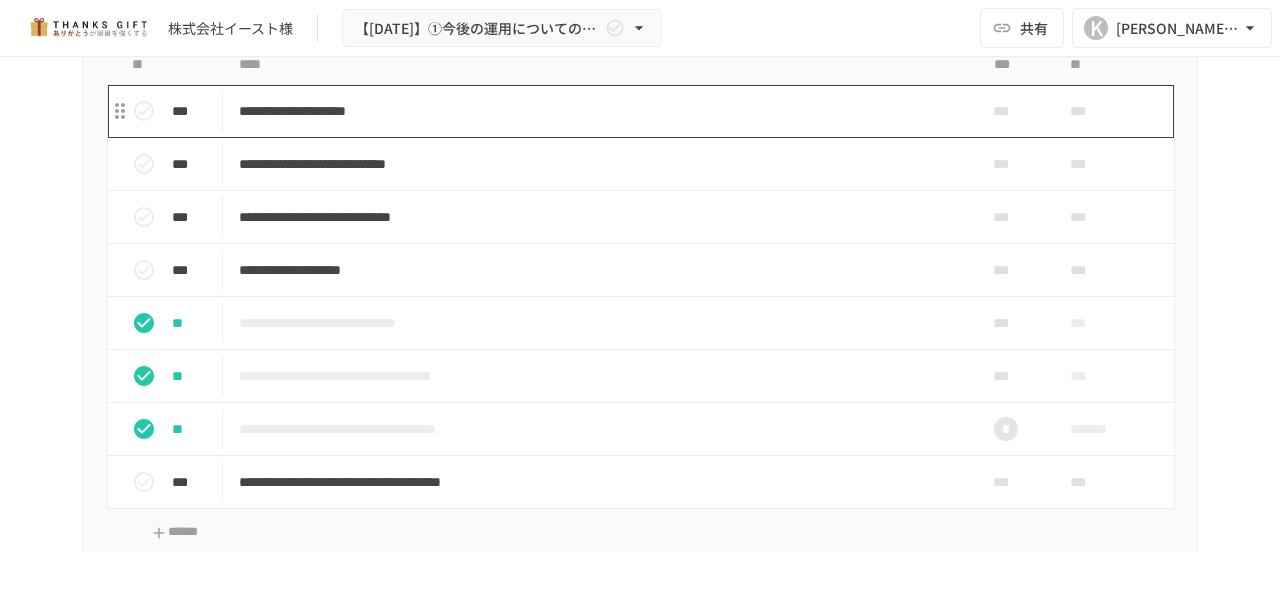 click on "**********" at bounding box center [598, 111] 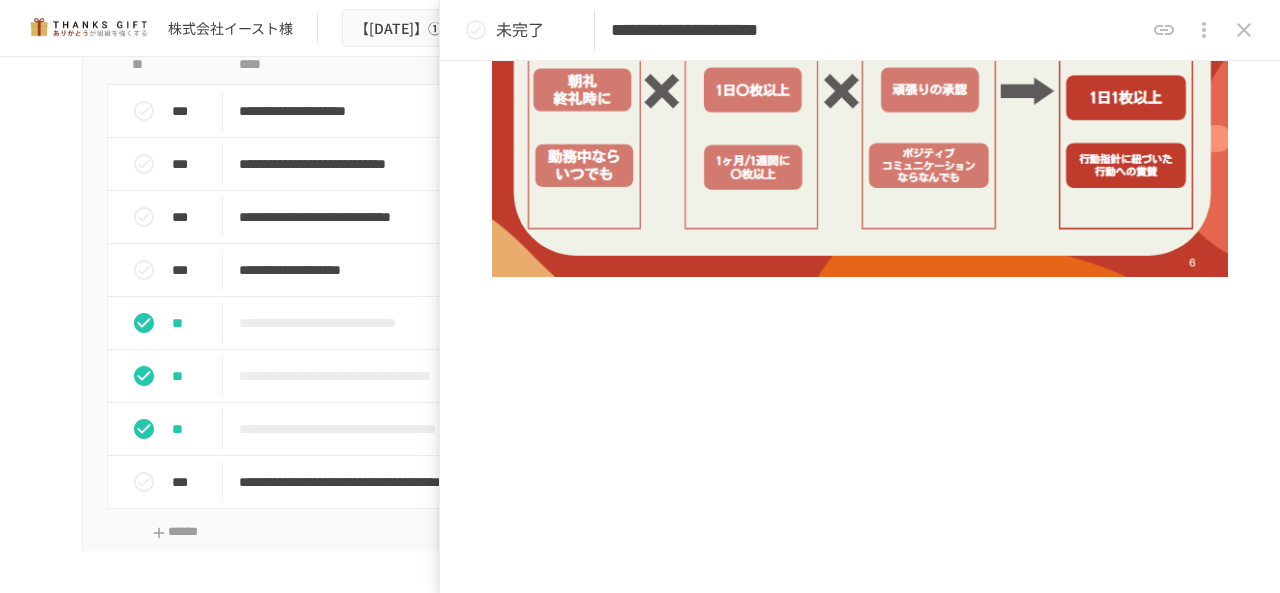 scroll, scrollTop: 1579, scrollLeft: 0, axis: vertical 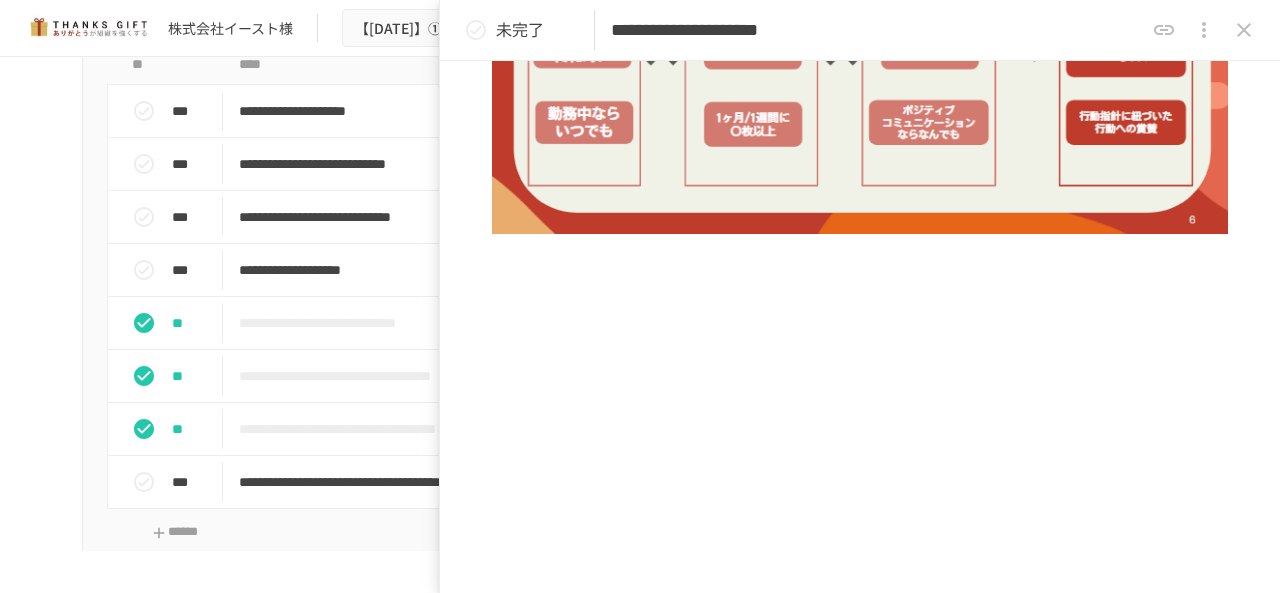 click 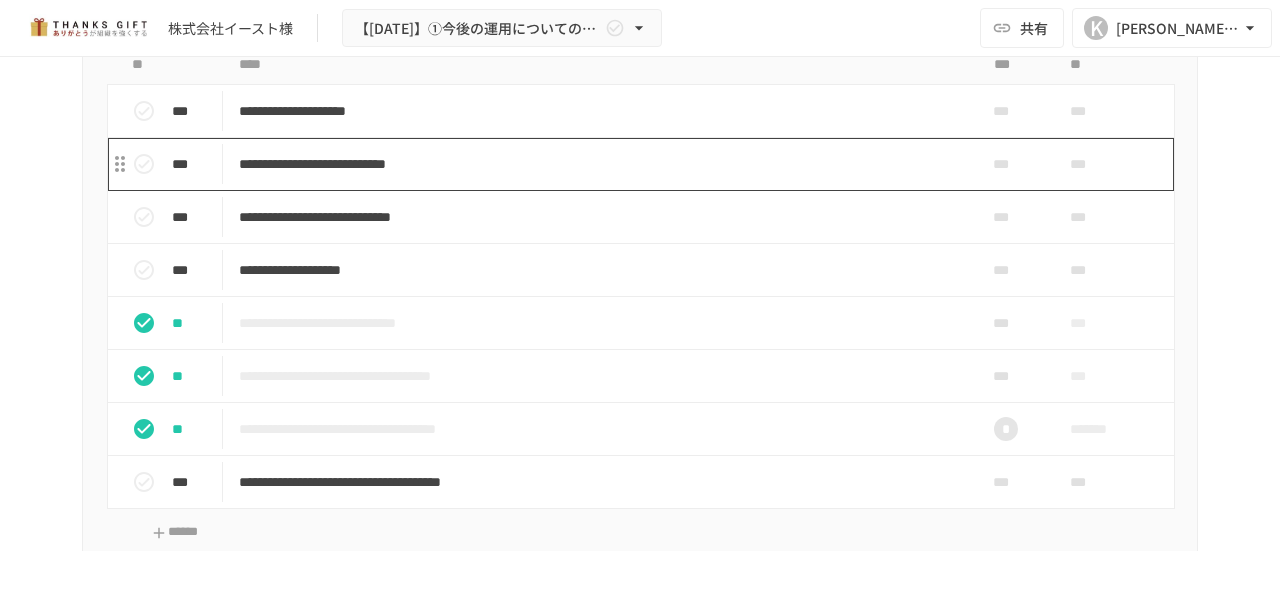 click on "**********" at bounding box center [598, 164] 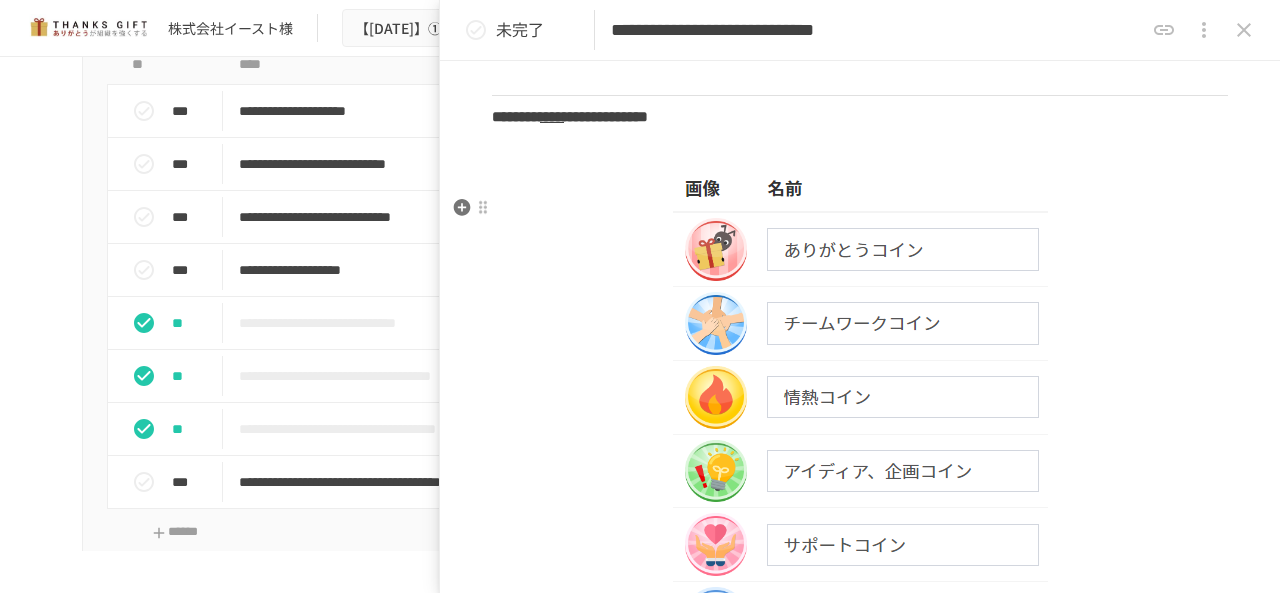 scroll, scrollTop: 800, scrollLeft: 0, axis: vertical 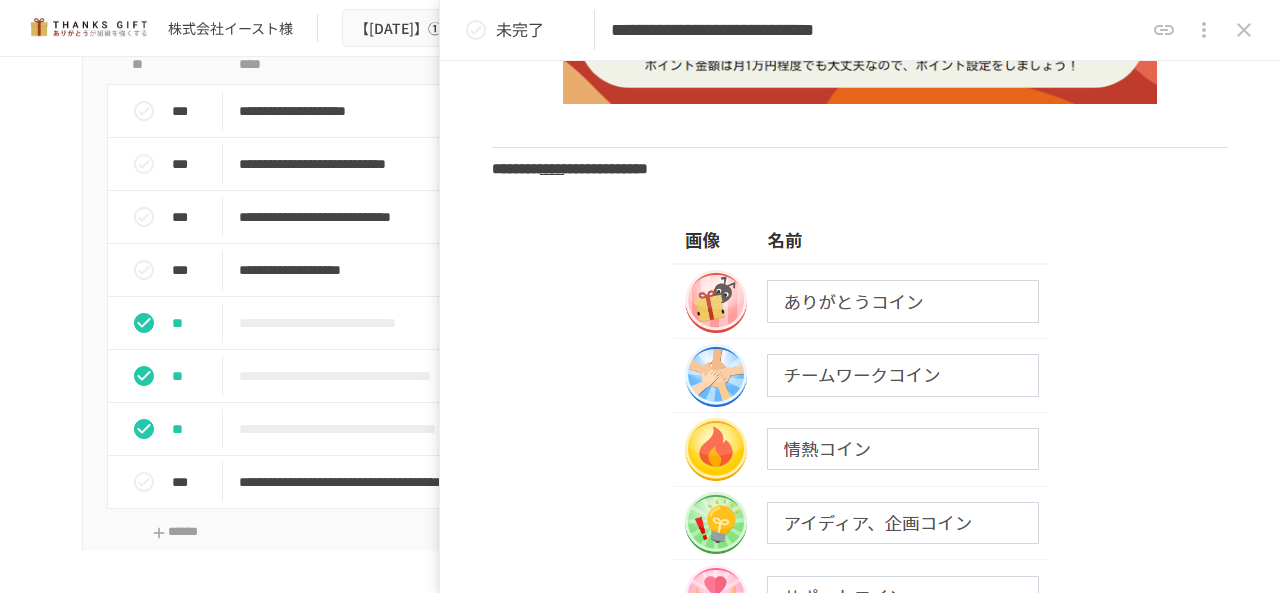 click 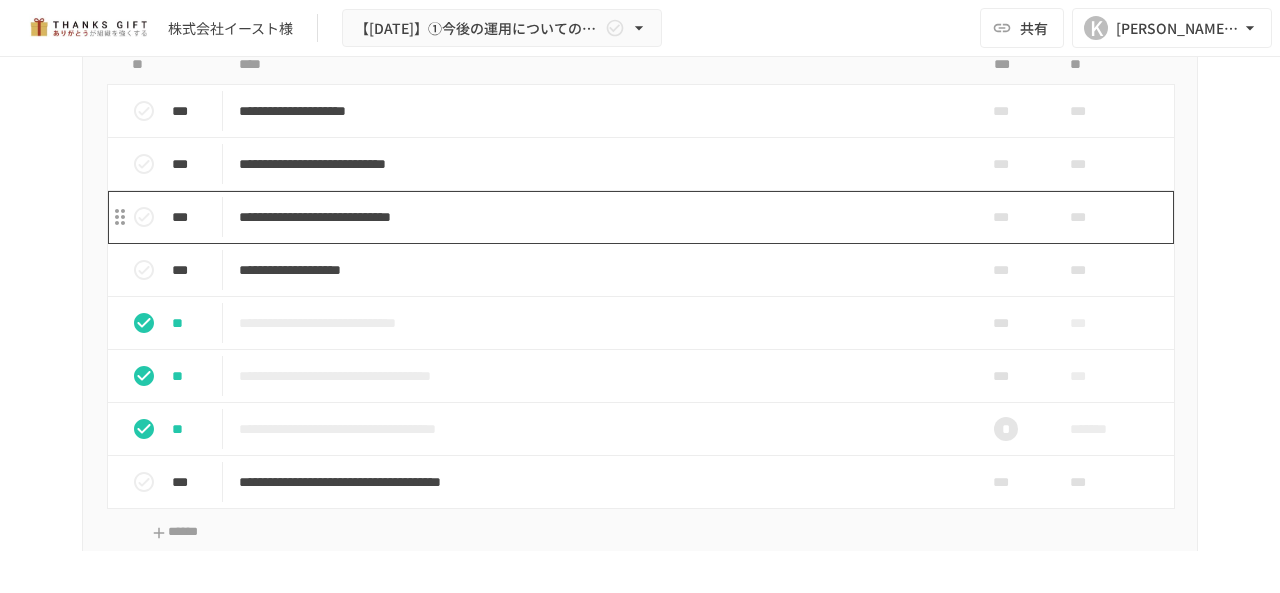 click on "**********" at bounding box center (598, 217) 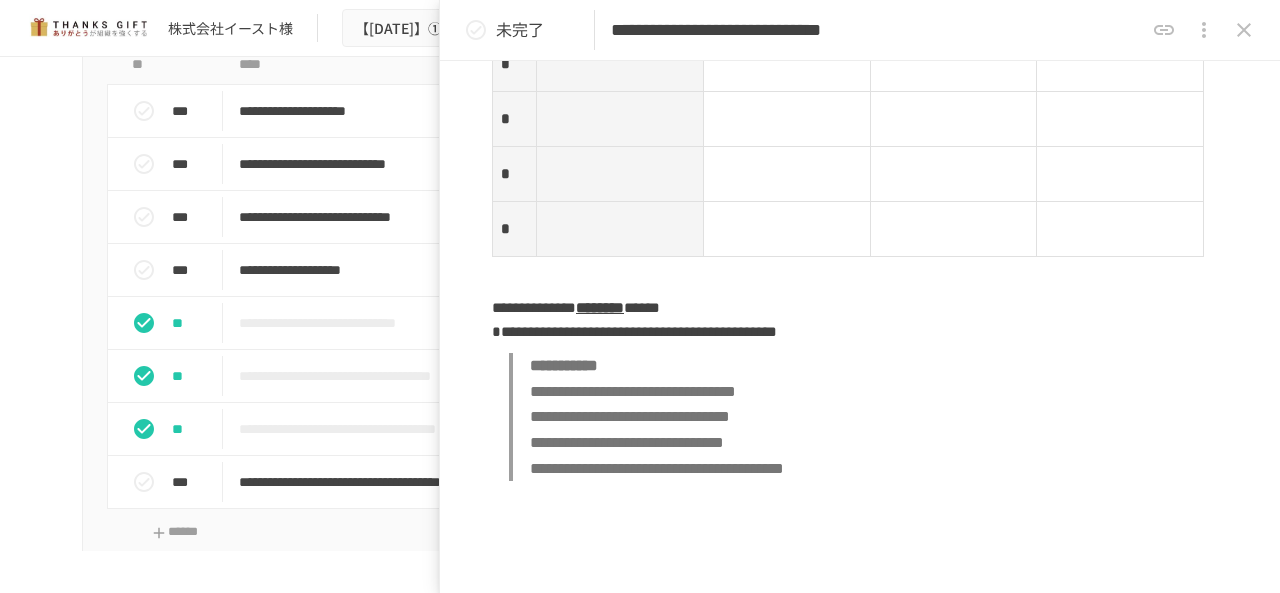 scroll, scrollTop: 2902, scrollLeft: 0, axis: vertical 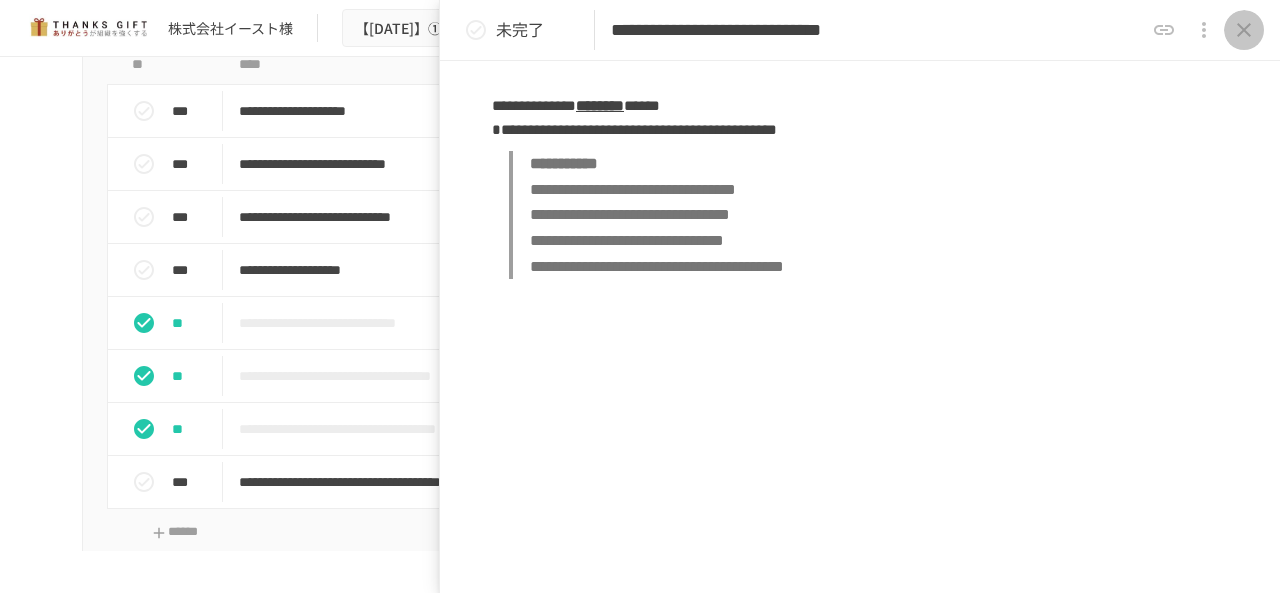 click 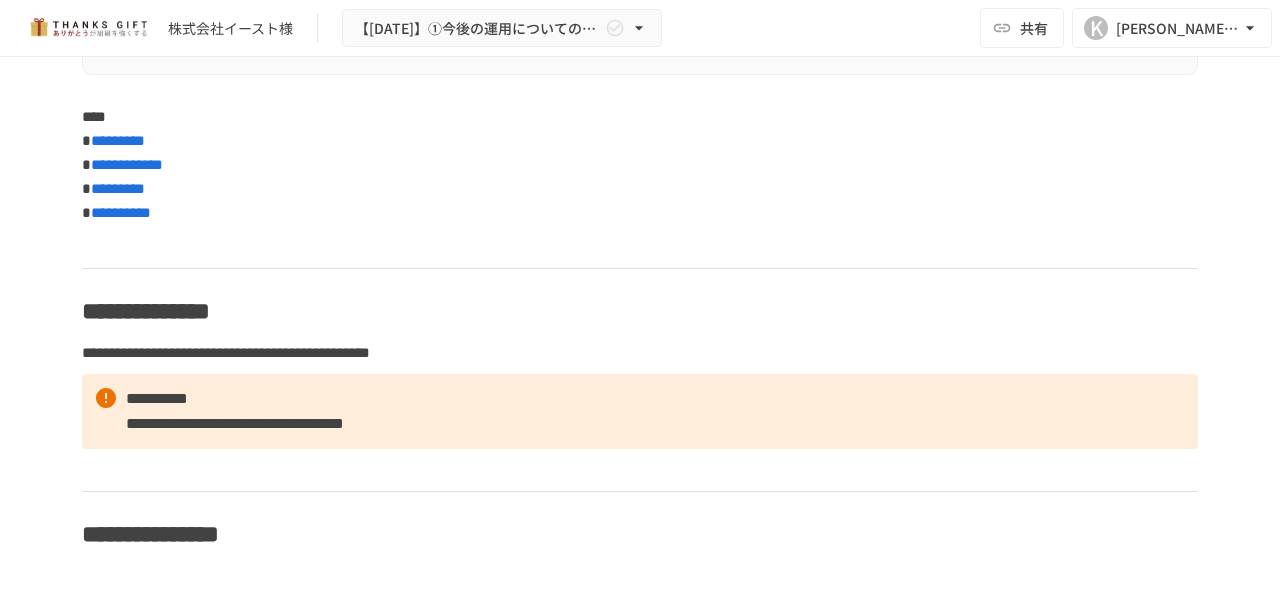 scroll, scrollTop: 8833, scrollLeft: 0, axis: vertical 